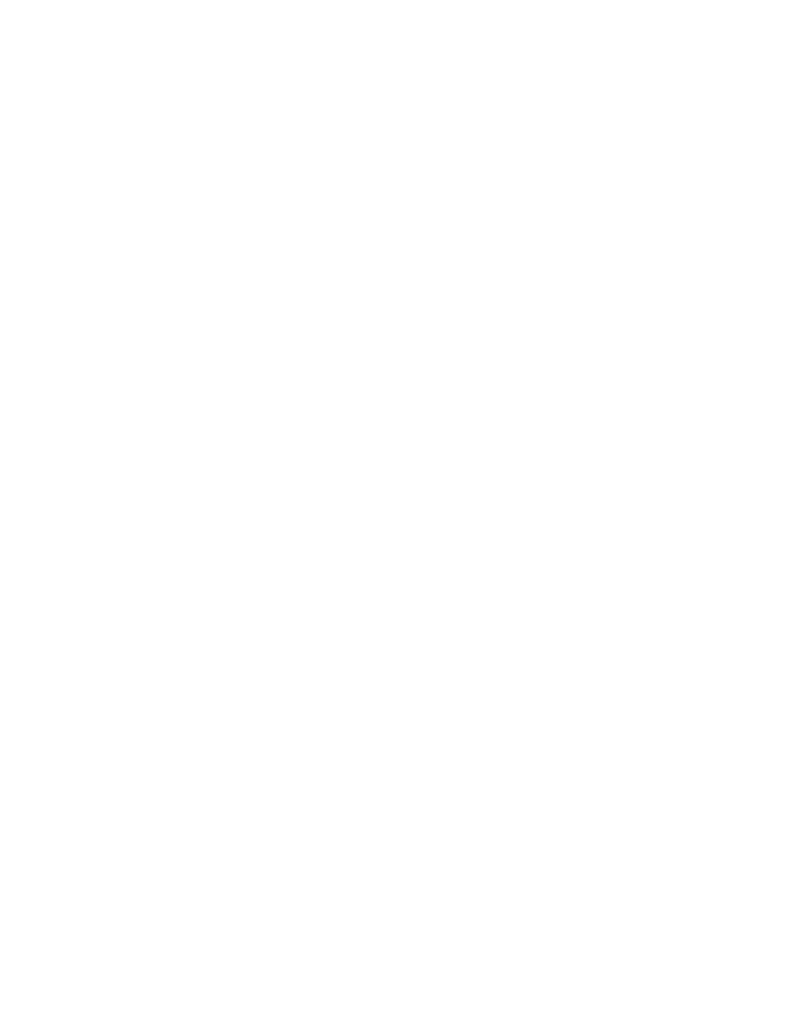 scroll, scrollTop: 0, scrollLeft: 0, axis: both 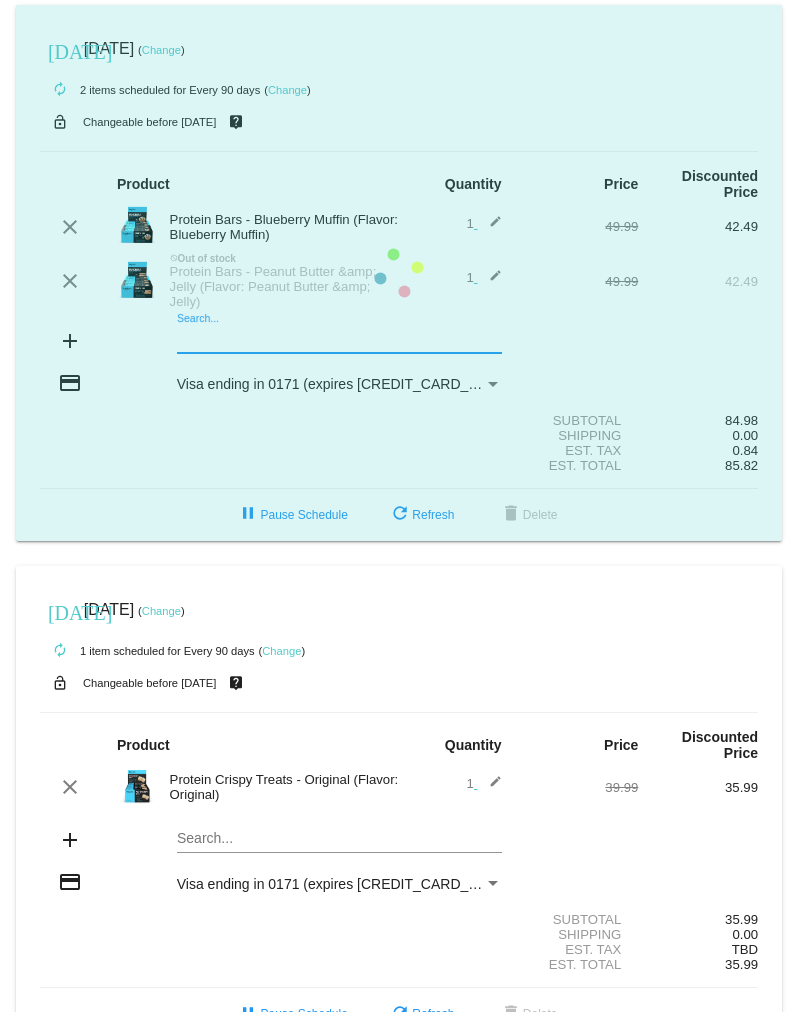 click on "[DATE]
[DATE]
( Change )
autorenew
2
items
scheduled for Every 90 days
( Change )
lock_open
Changeable before [DATE]
live_help
Product
Quantity
Price
Discounted Price
clear" 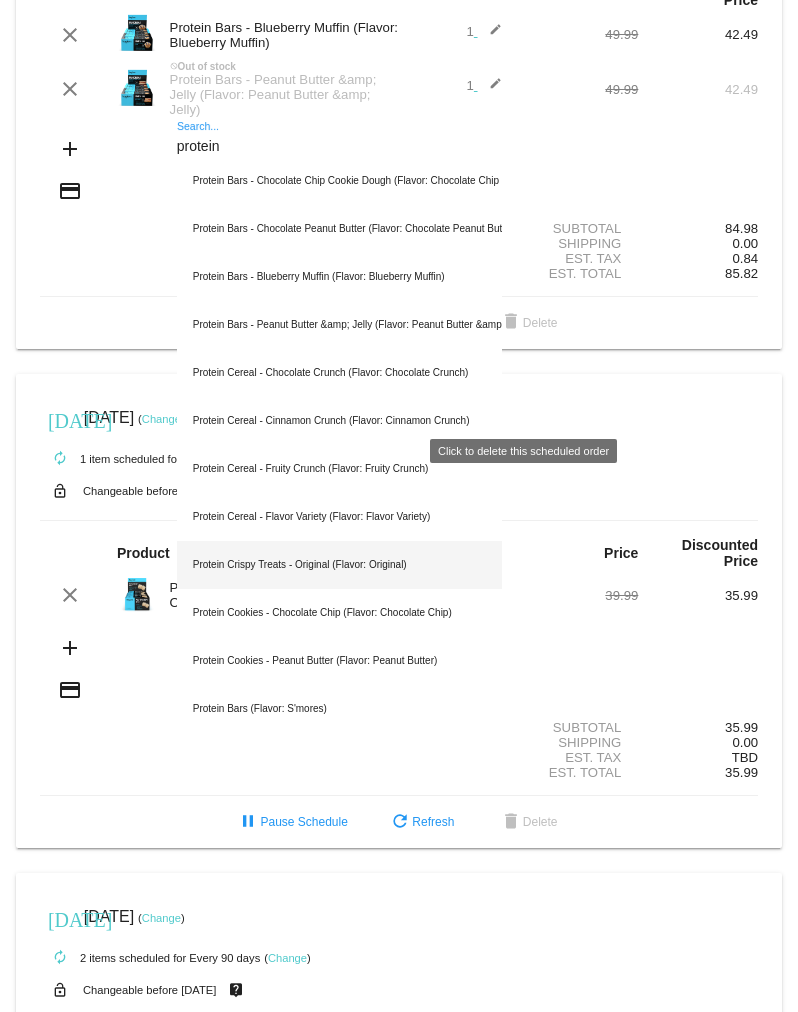 scroll, scrollTop: 333, scrollLeft: 0, axis: vertical 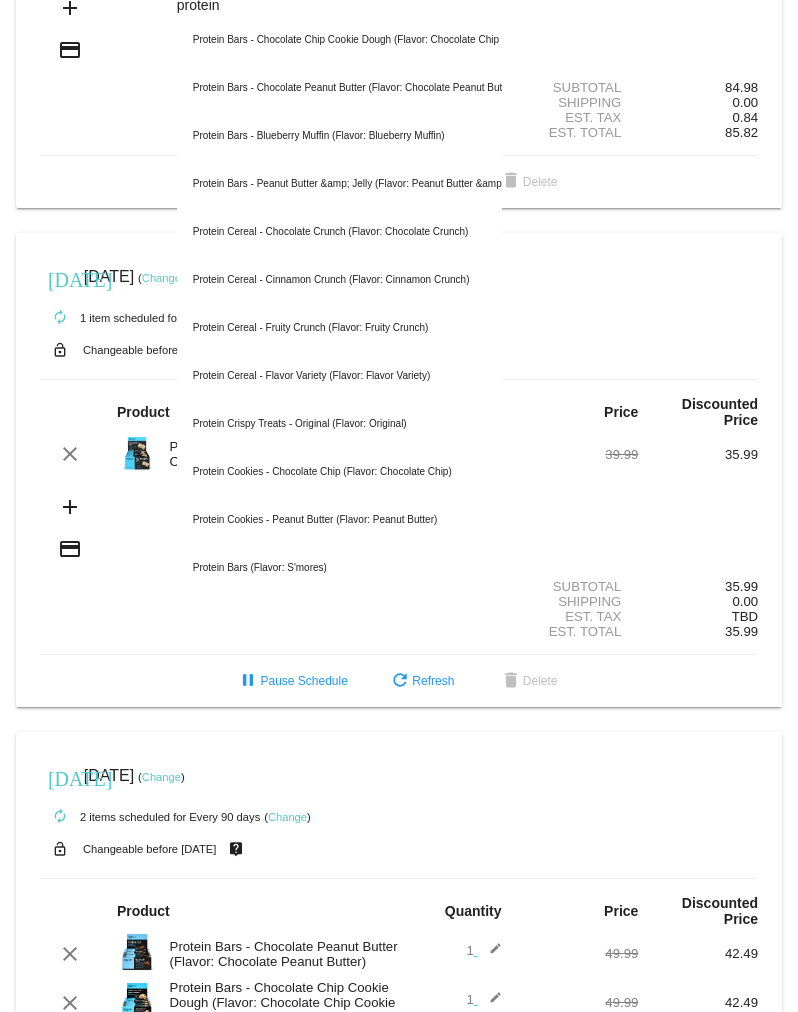 type on "protein" 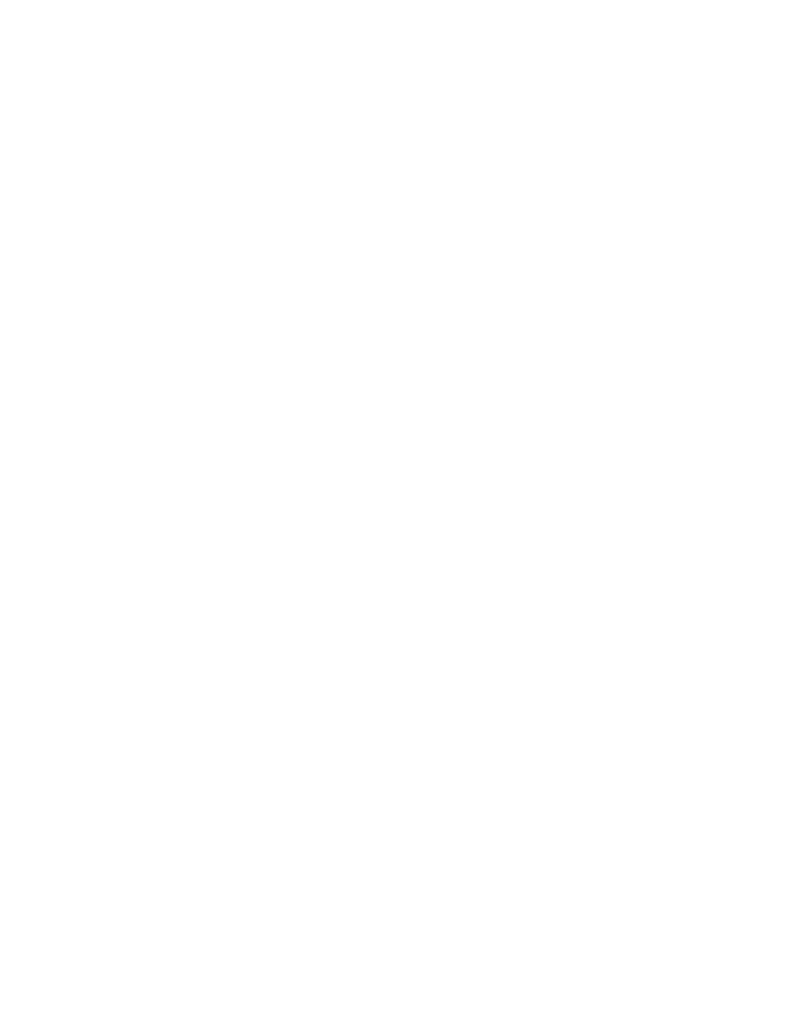 scroll, scrollTop: 0, scrollLeft: 0, axis: both 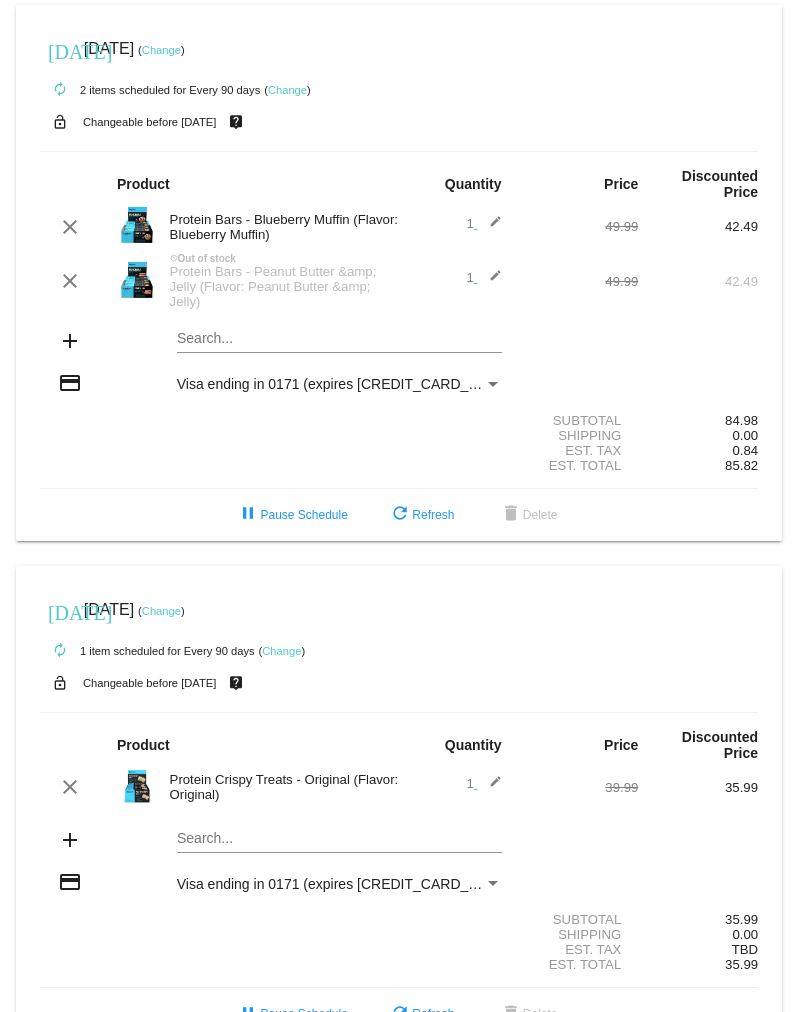 click on "Search..." 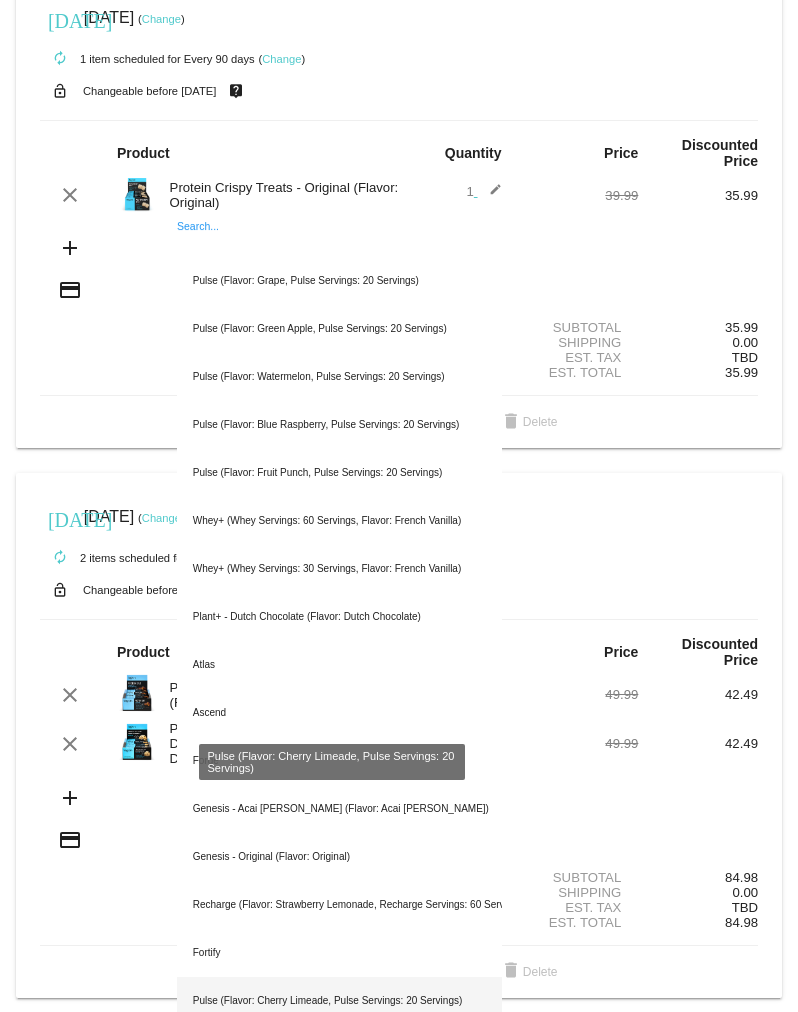 scroll, scrollTop: 222, scrollLeft: 0, axis: vertical 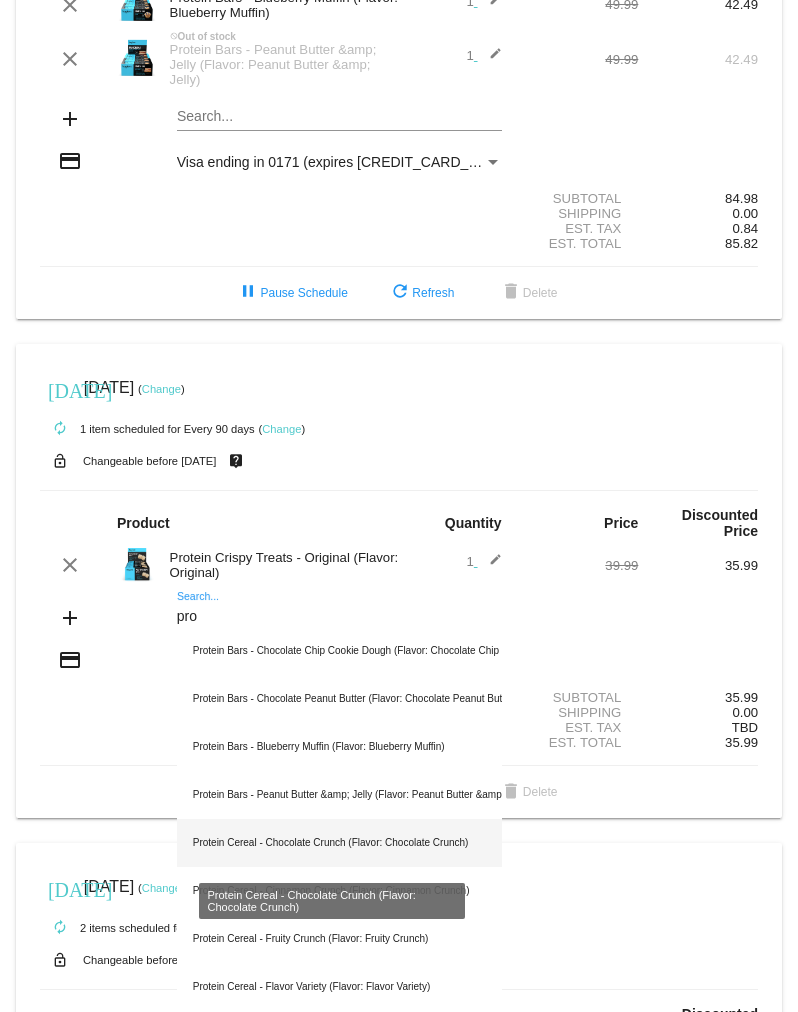 type on "pro" 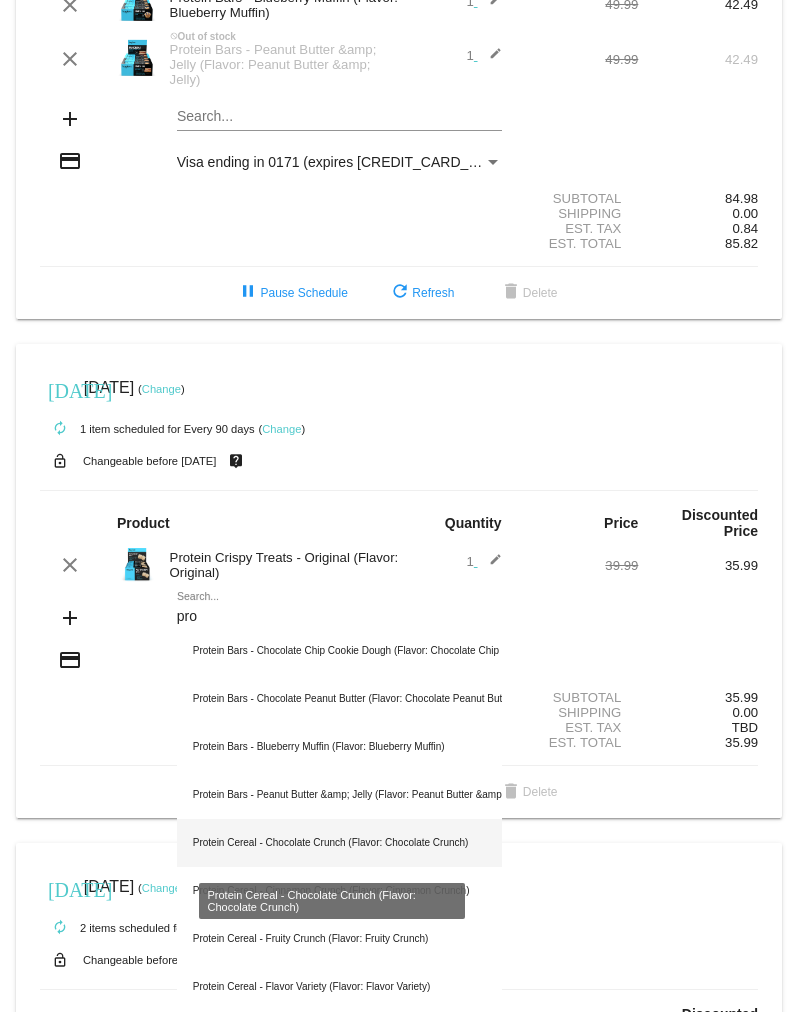 click on "Protein Cereal - Chocolate Crunch (Flavor: Chocolate Crunch)" 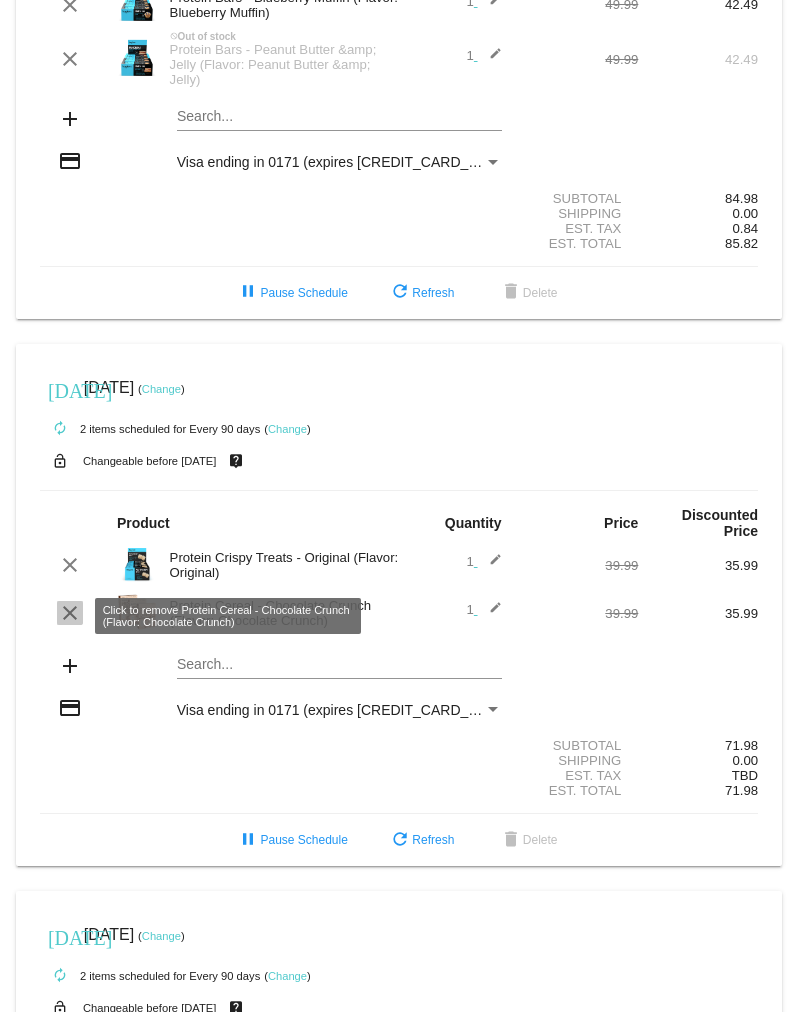 click on "clear" 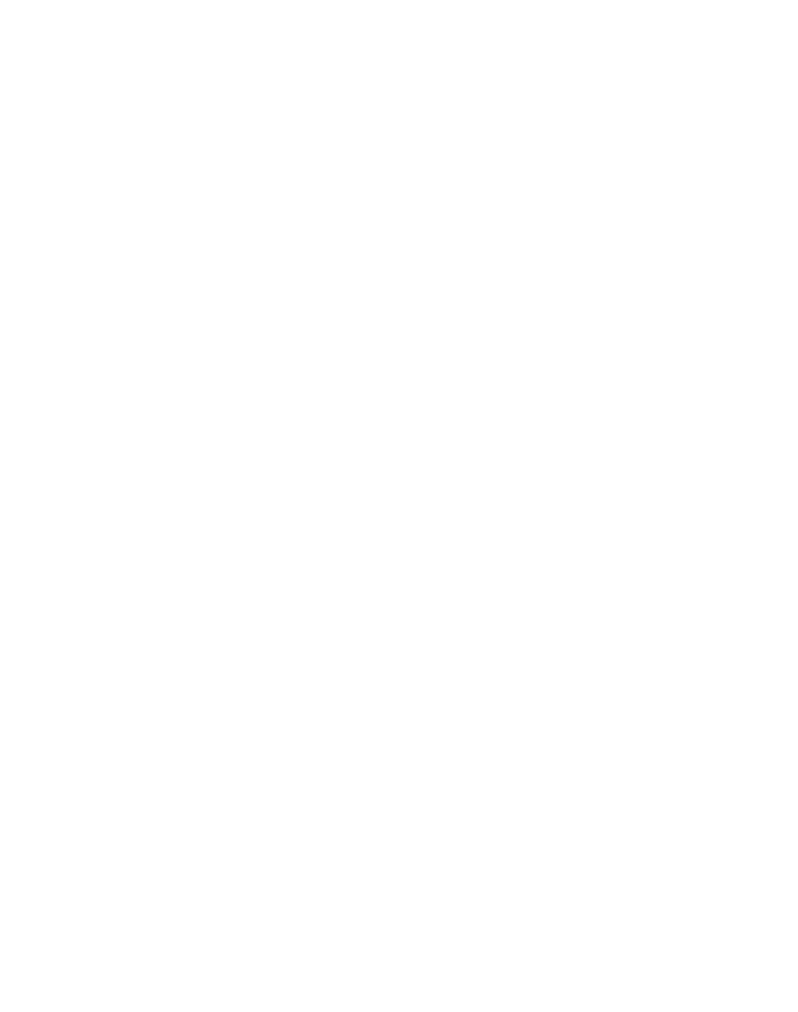 scroll, scrollTop: 0, scrollLeft: 0, axis: both 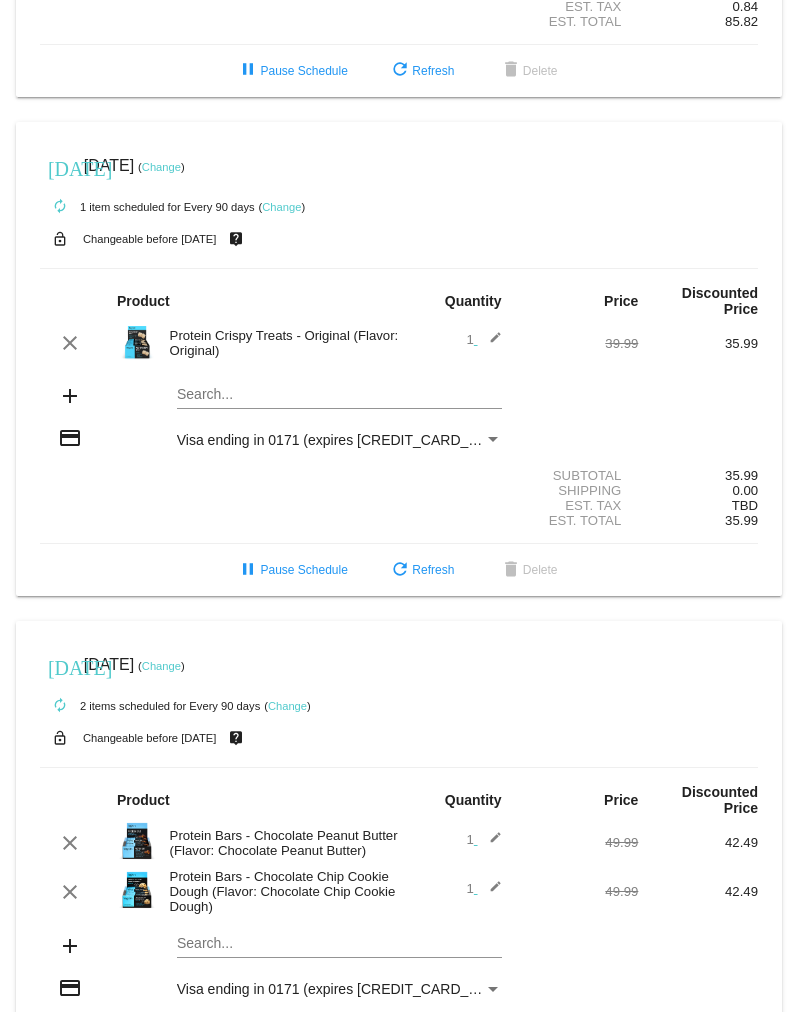 click on "Change" 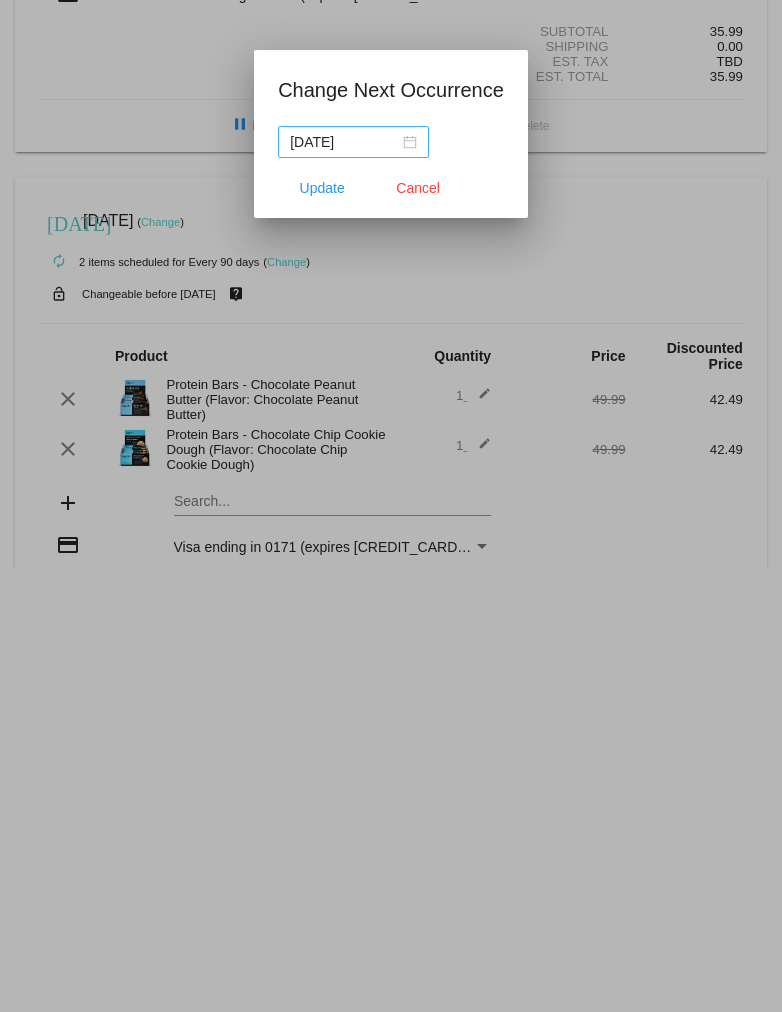 click on "2025-09-15" at bounding box center (353, 142) 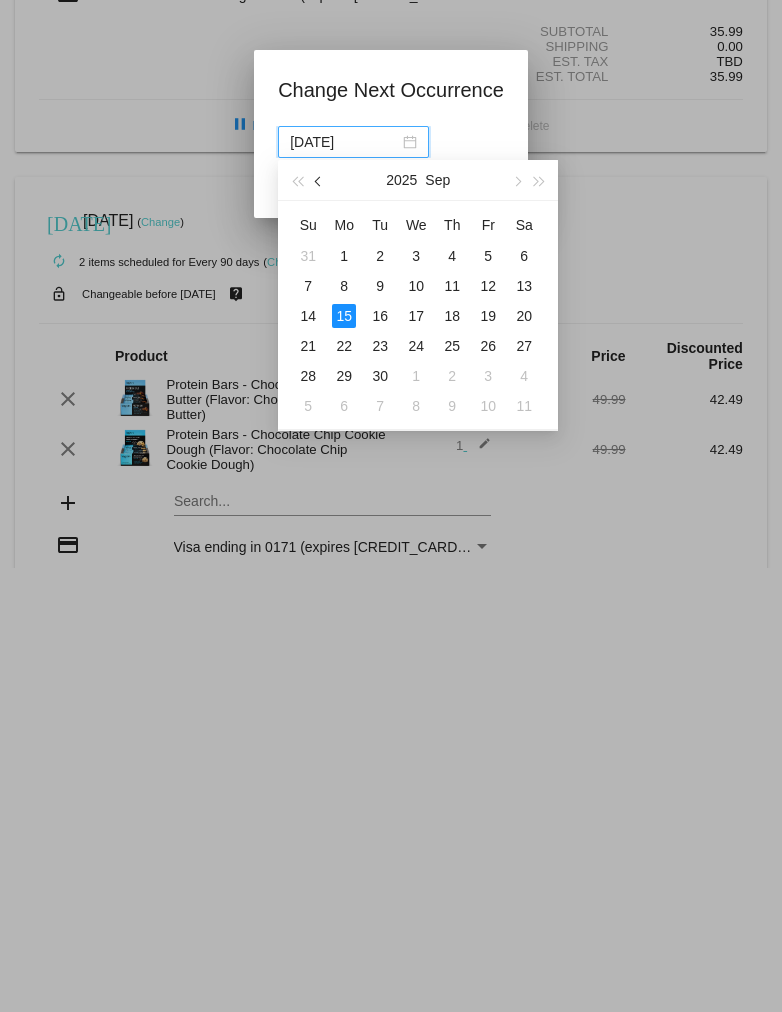 click at bounding box center (320, 182) 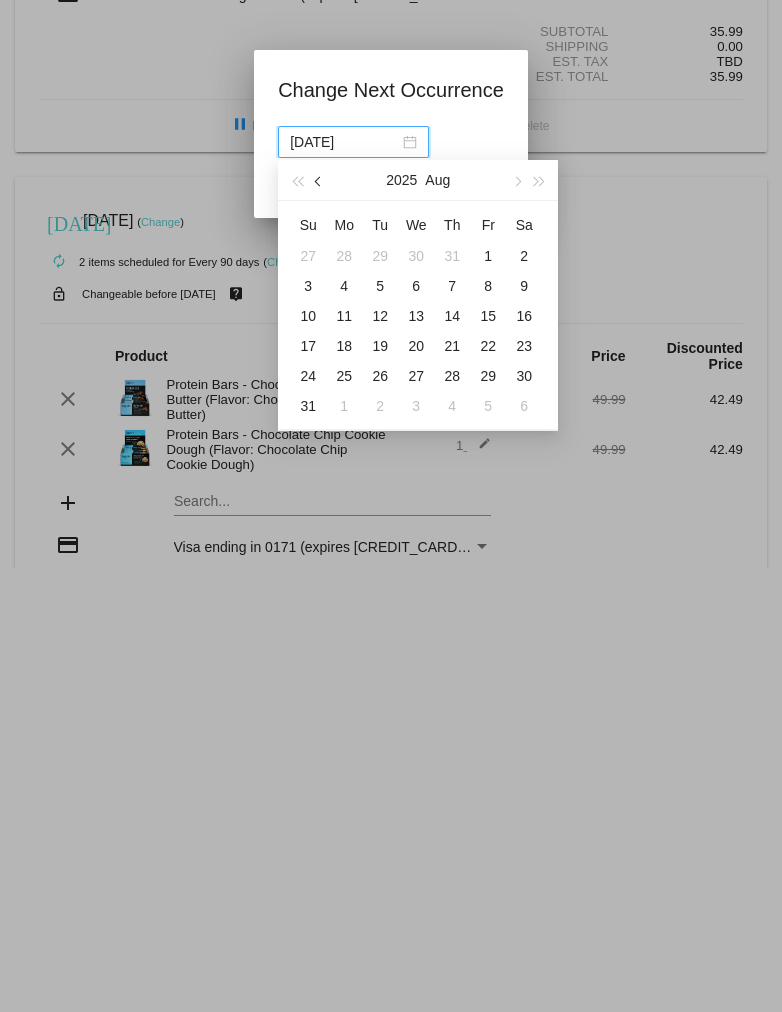 click at bounding box center (320, 182) 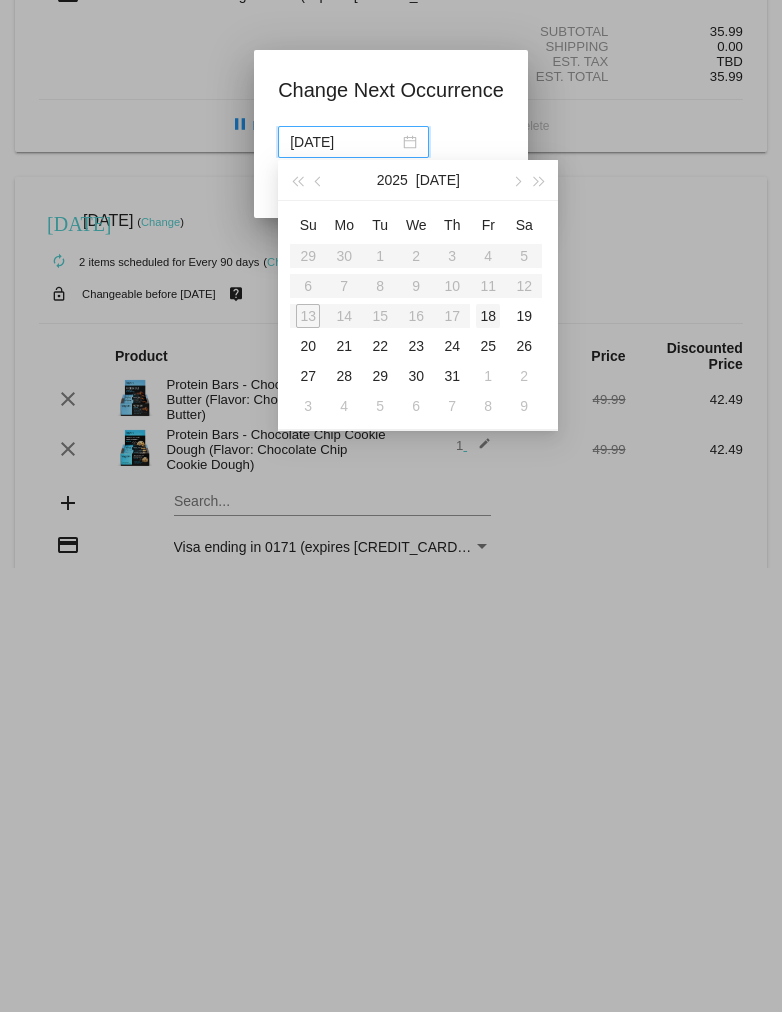 click on "18" at bounding box center (488, 316) 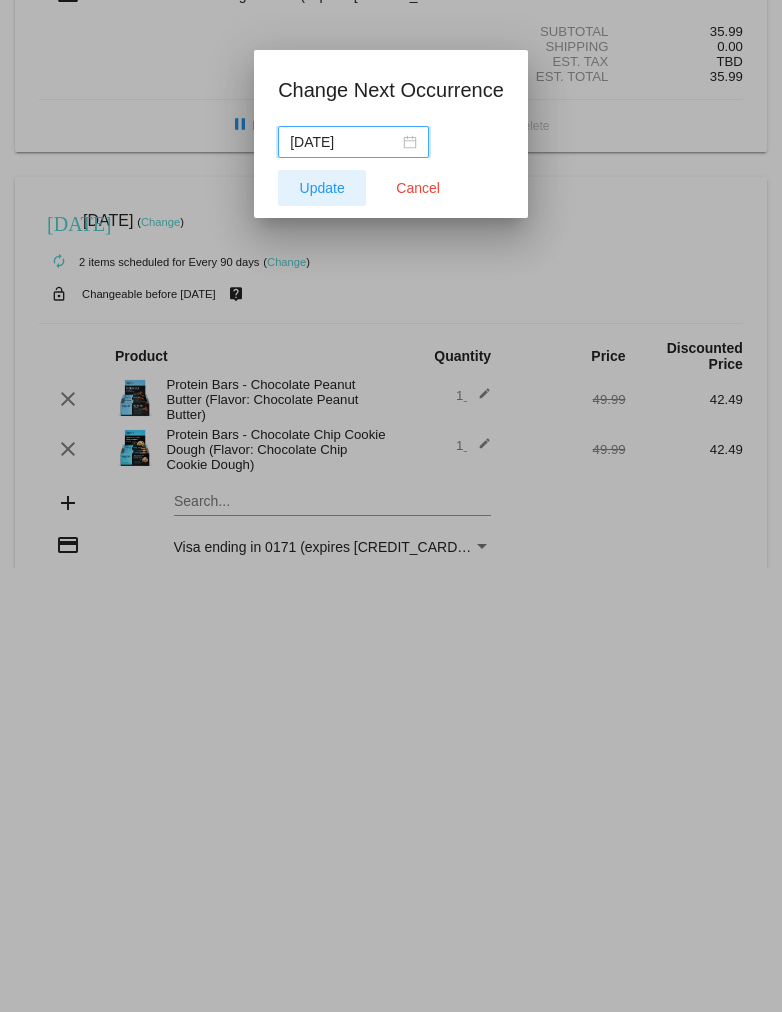 click on "Update" 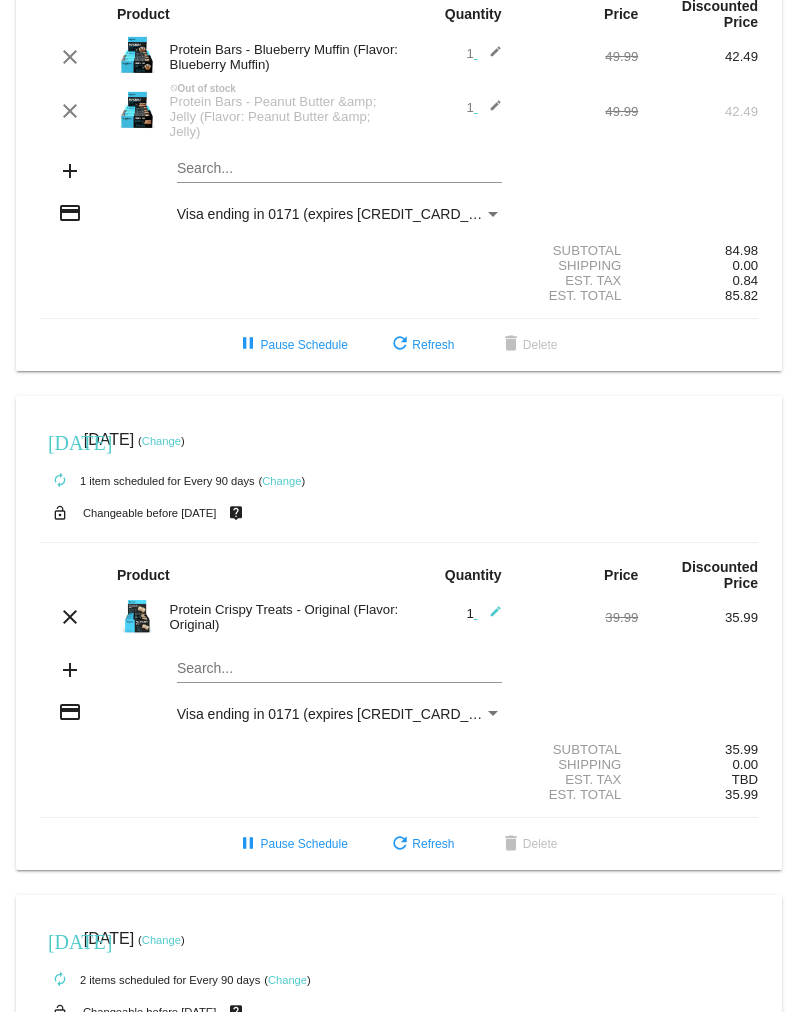 scroll, scrollTop: 57, scrollLeft: 0, axis: vertical 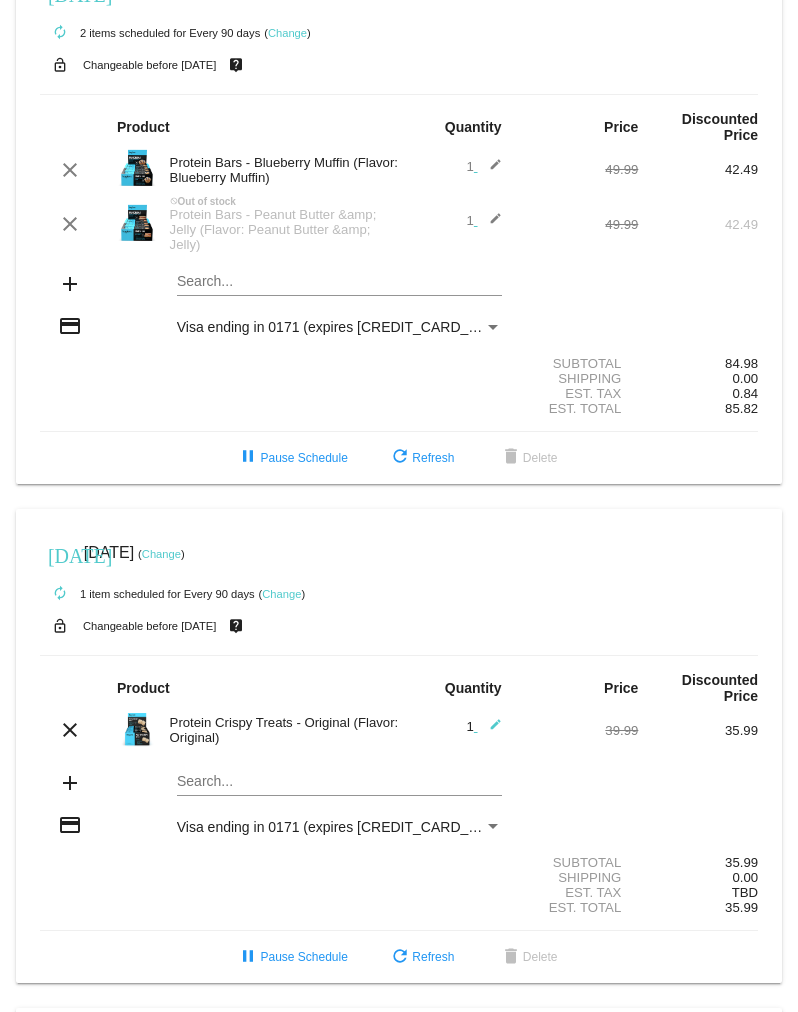 click on "Change" 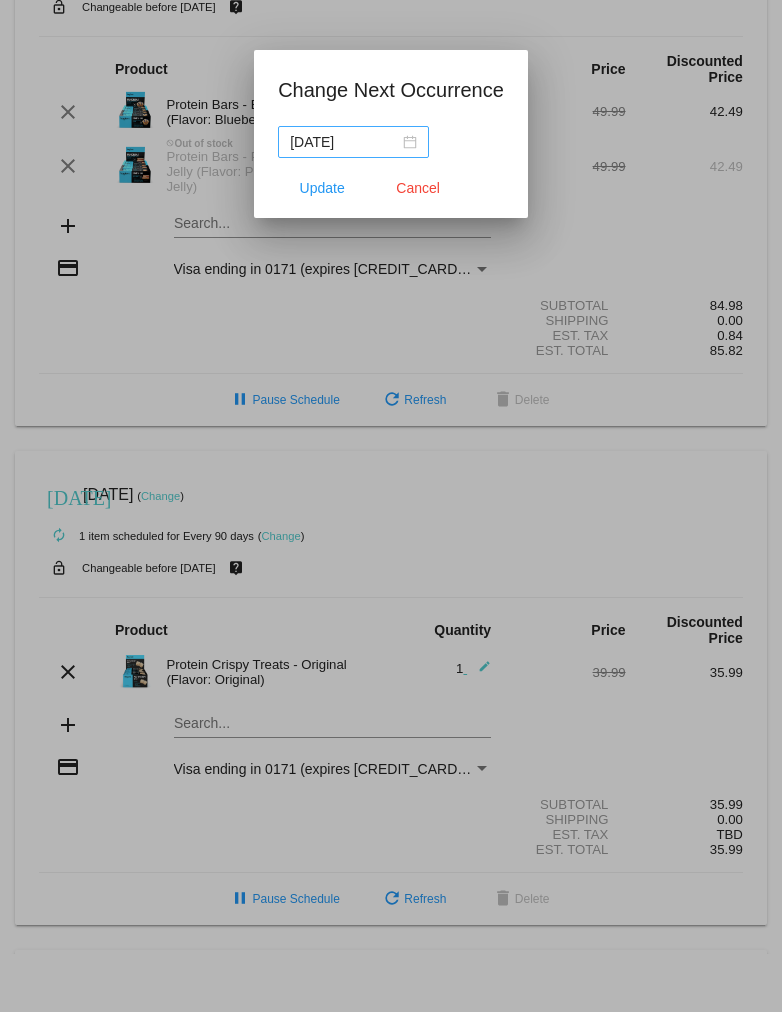 click on "2025-07-18" at bounding box center (353, 142) 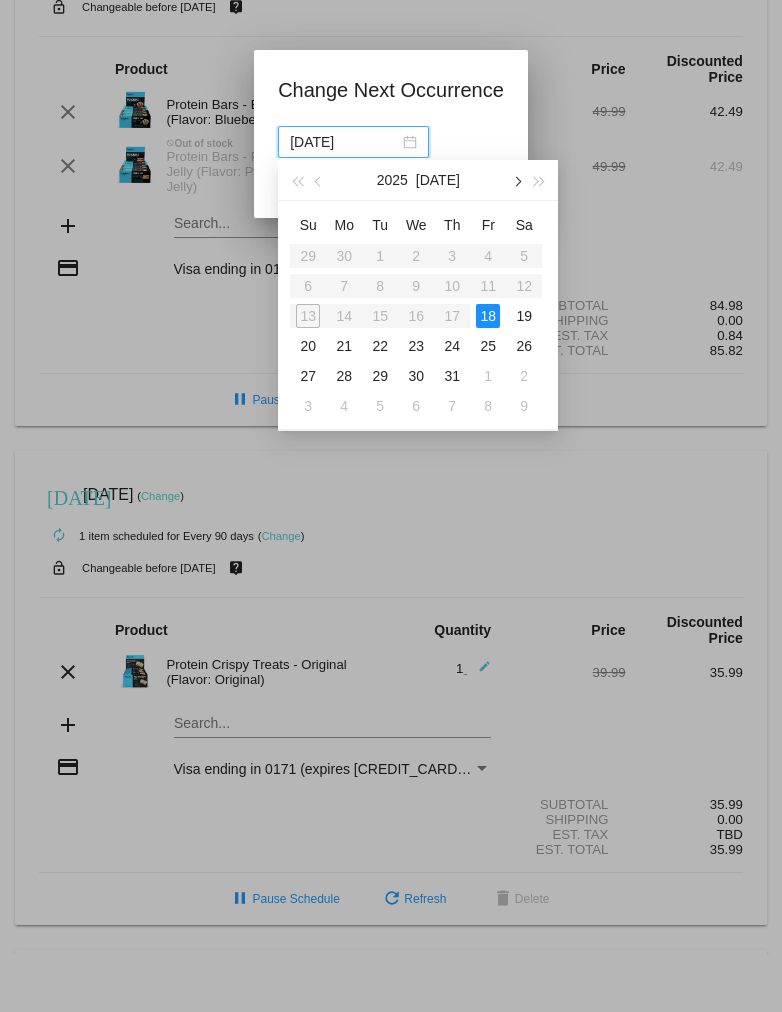 click at bounding box center [516, 180] 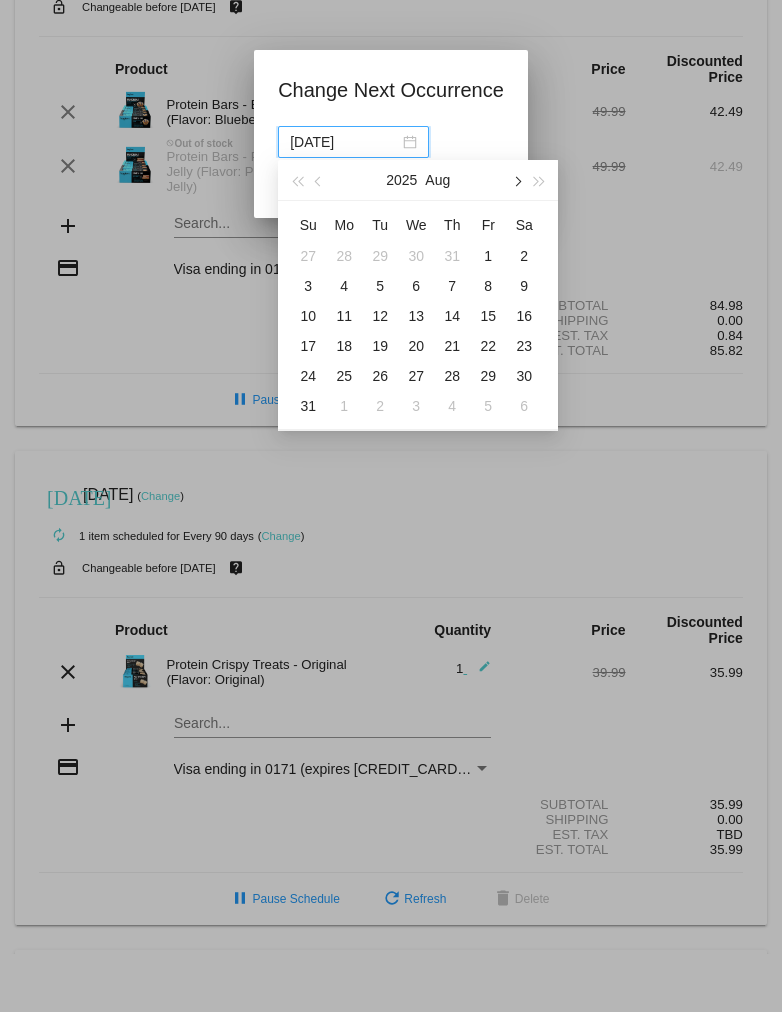 click at bounding box center (516, 180) 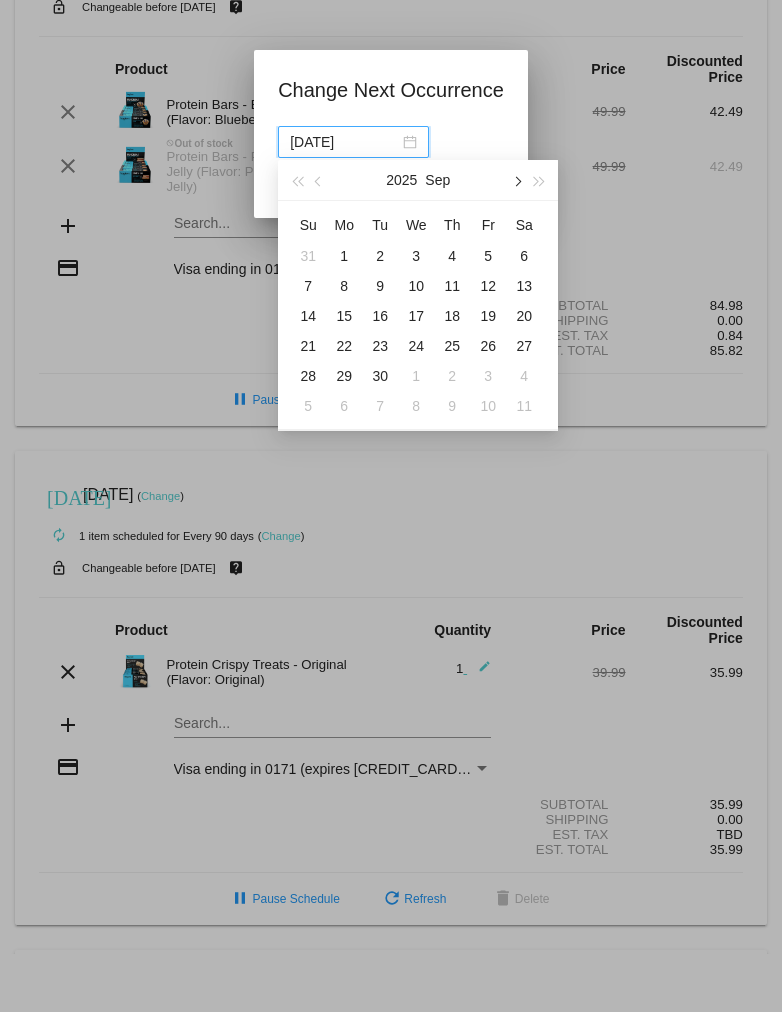 click at bounding box center [516, 180] 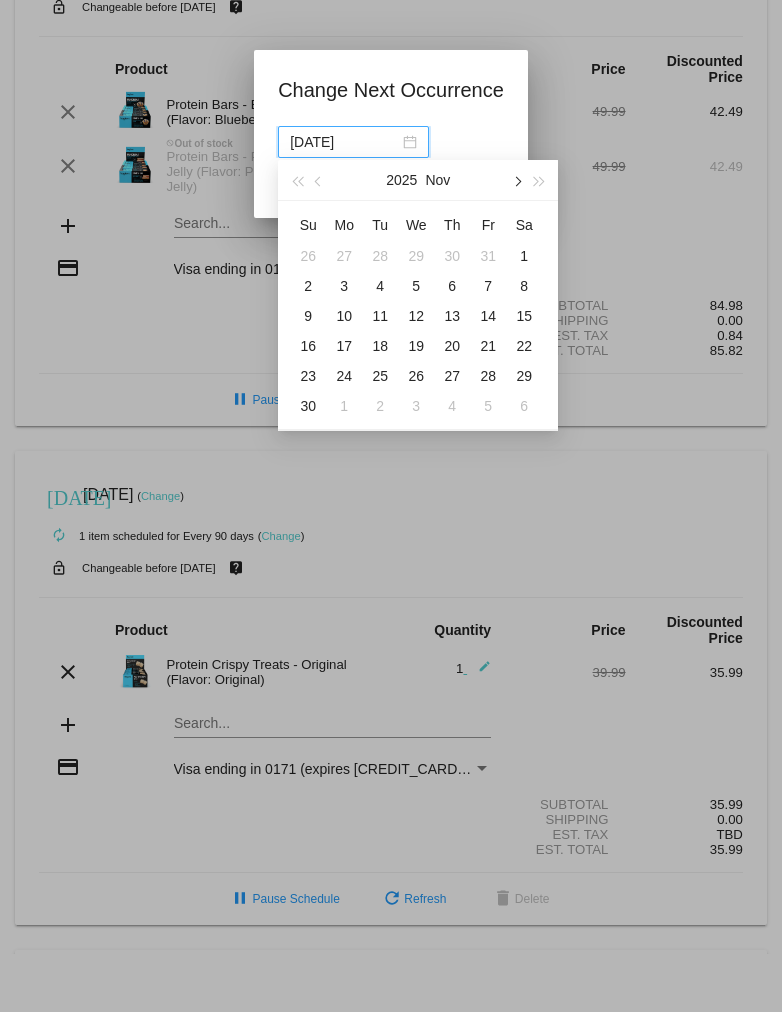 click at bounding box center (516, 180) 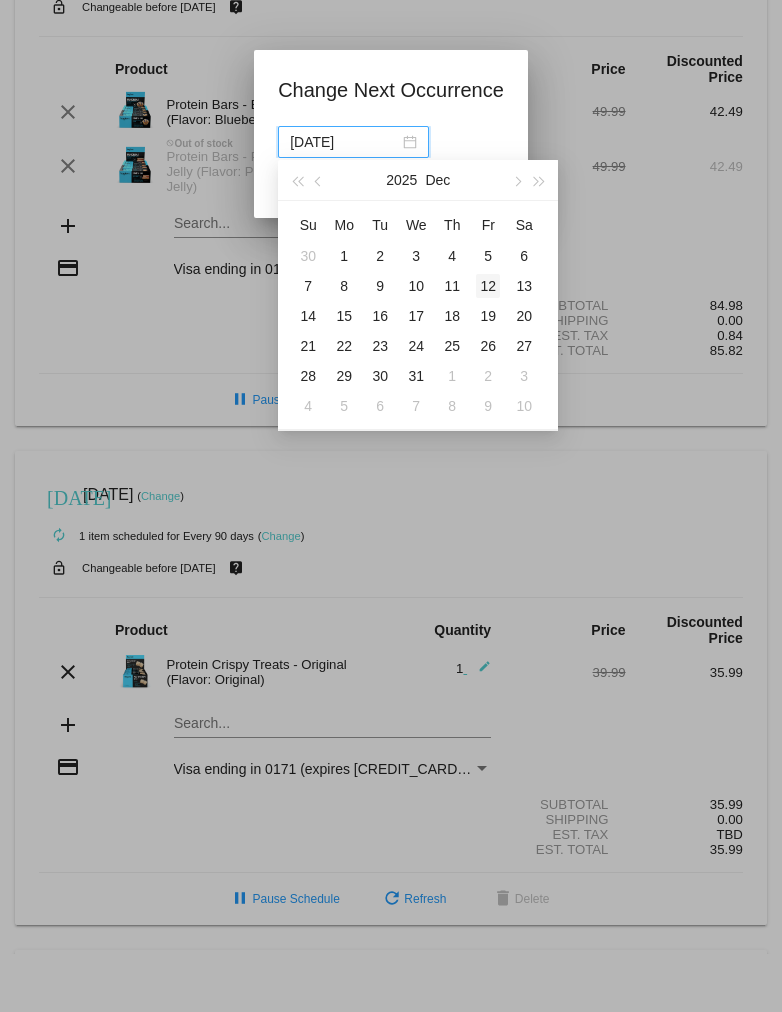 click on "12" at bounding box center (488, 286) 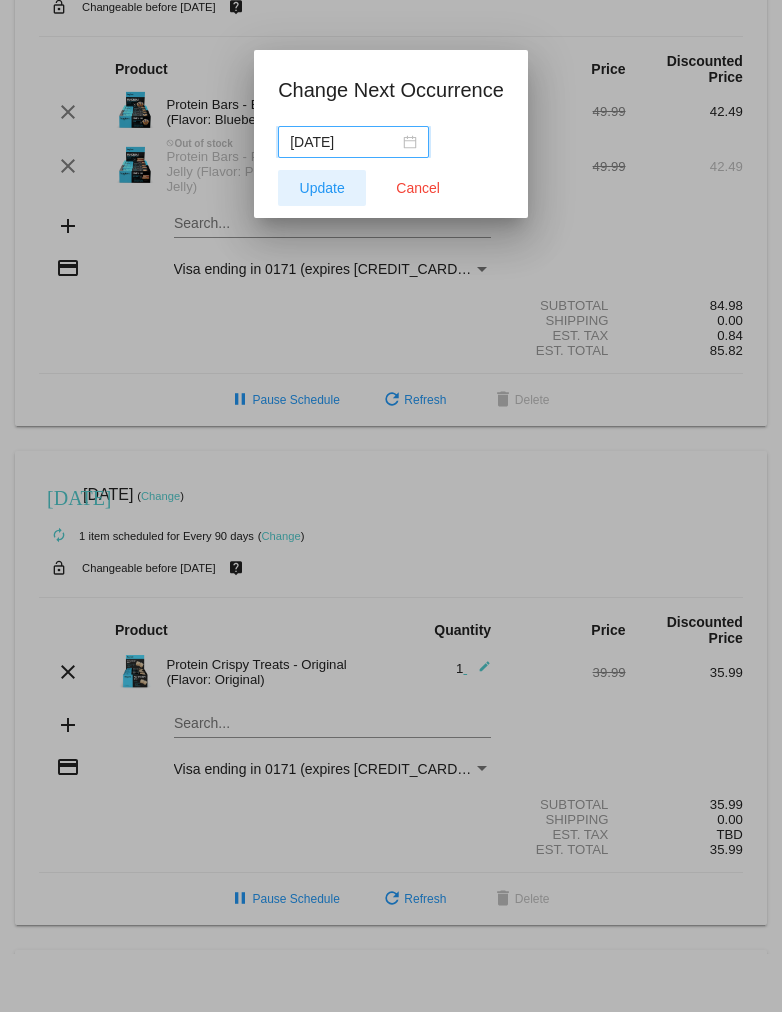 click on "Update" 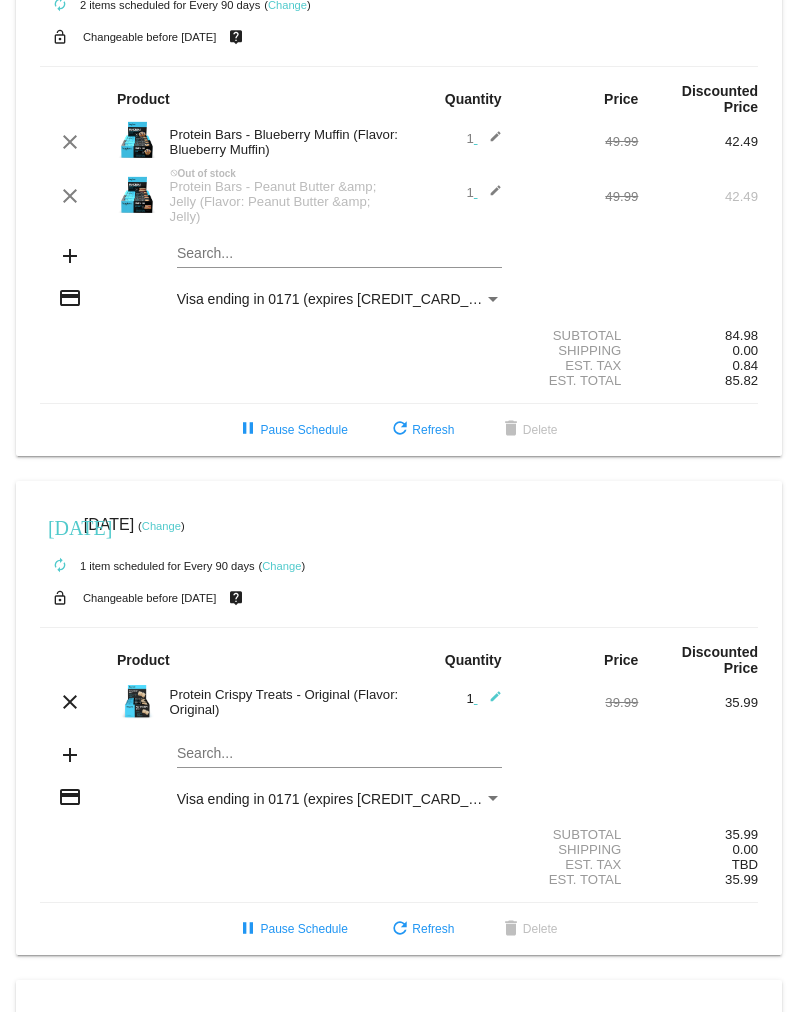 scroll, scrollTop: 0, scrollLeft: 0, axis: both 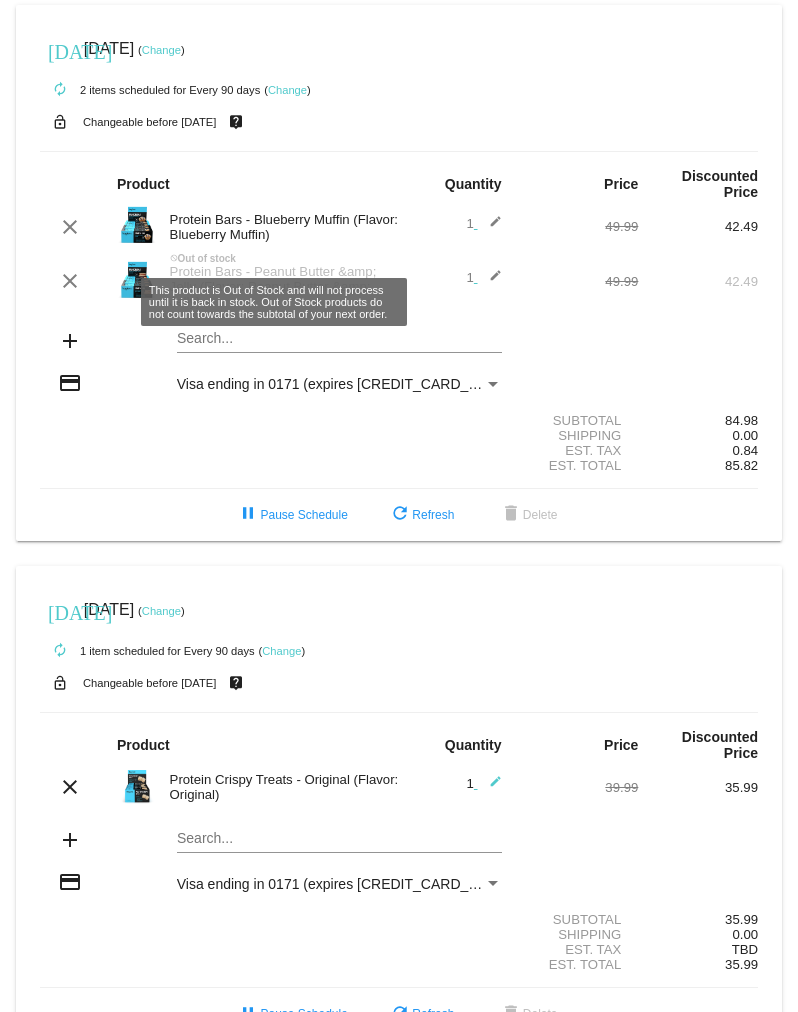 click on "[DATE]
[DATE]
( Change )
autorenew
2
items
scheduled for Every 90 days
( Change )
lock_open
Changeable before [DATE]
live_help
Product
Quantity
Price
Discounted Price
clear" 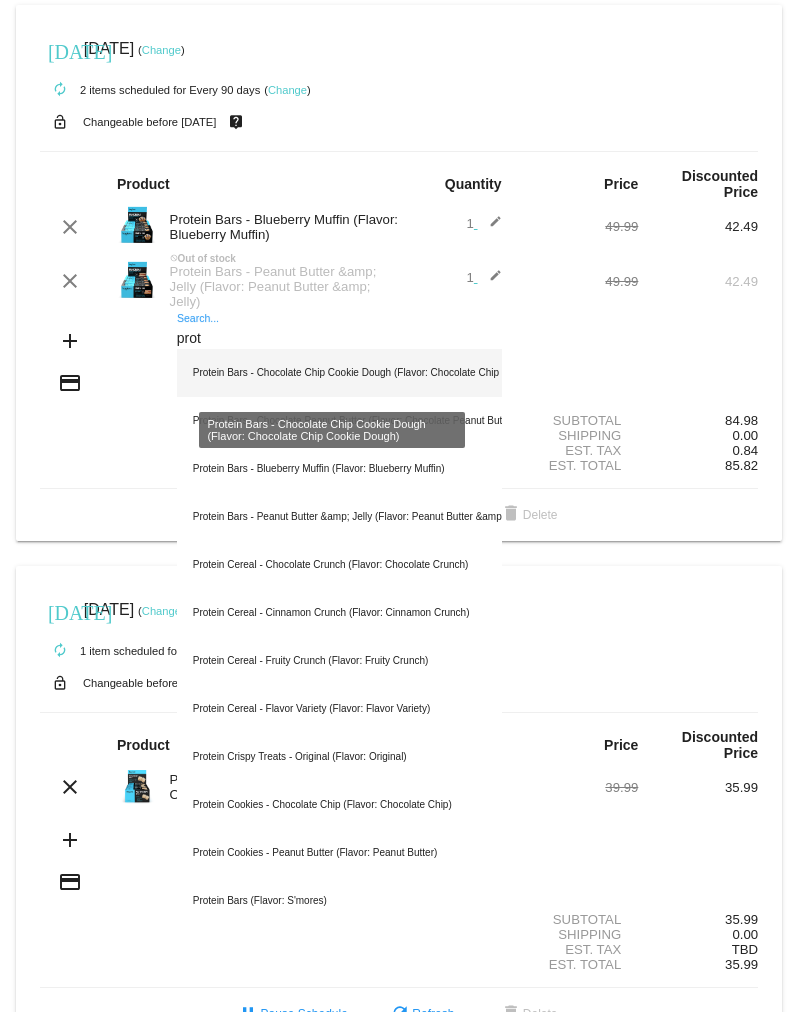 type on "prot" 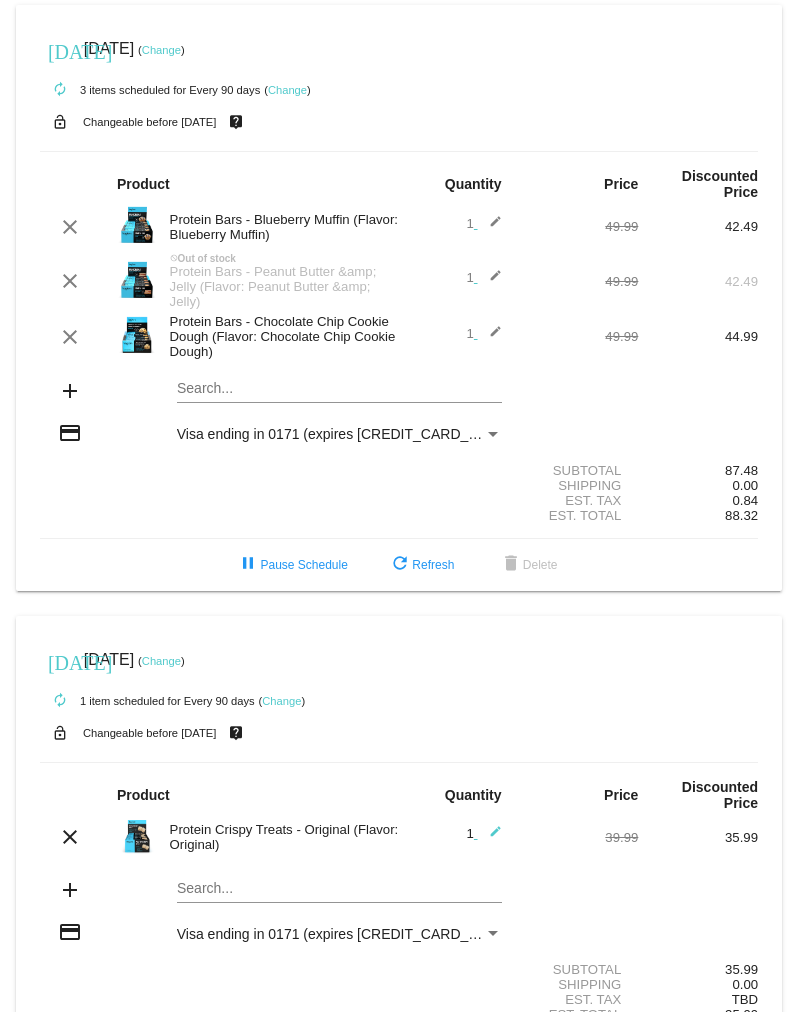 click on "Change" 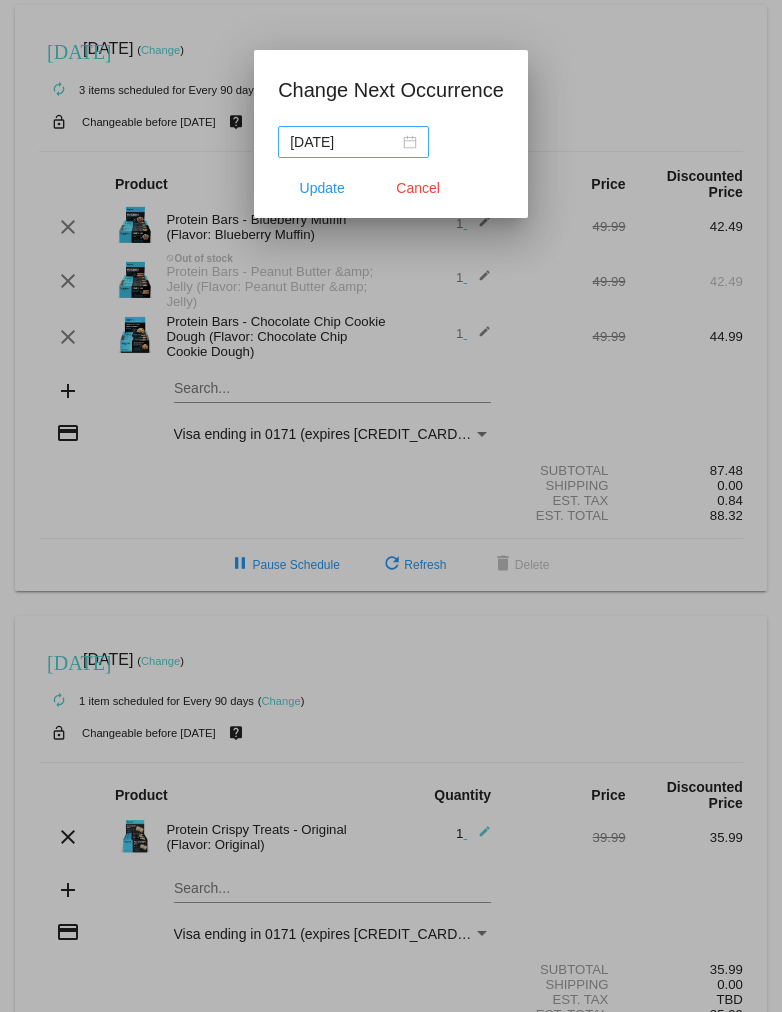 click on "2025-10-02" at bounding box center [353, 142] 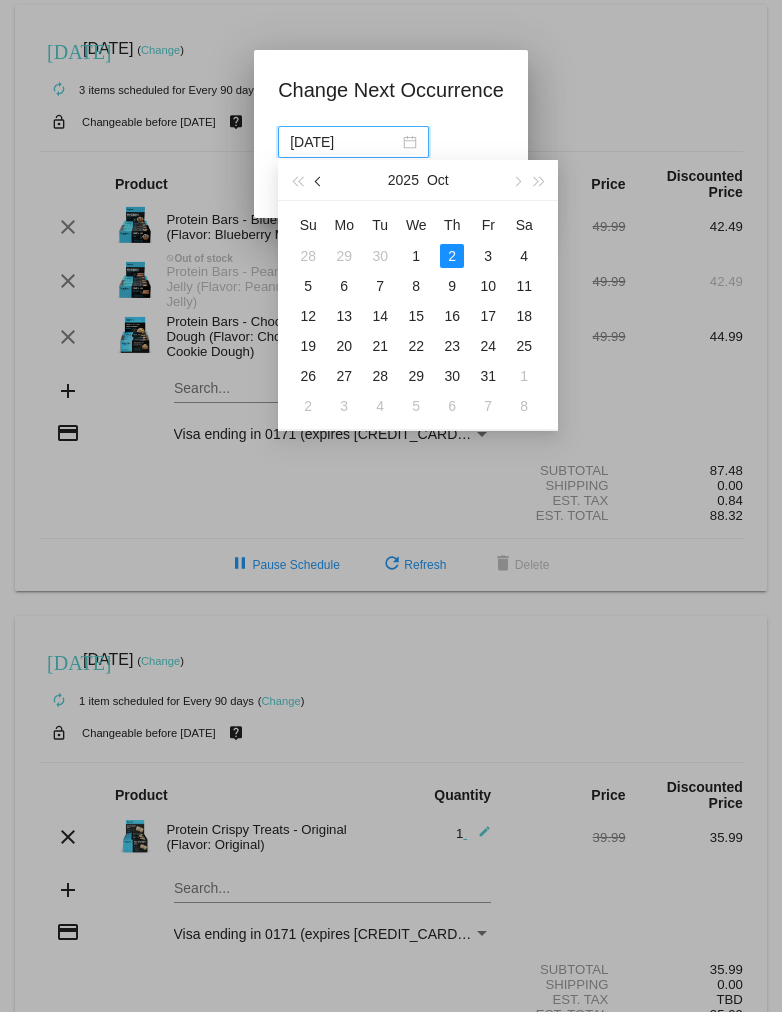 click at bounding box center (320, 182) 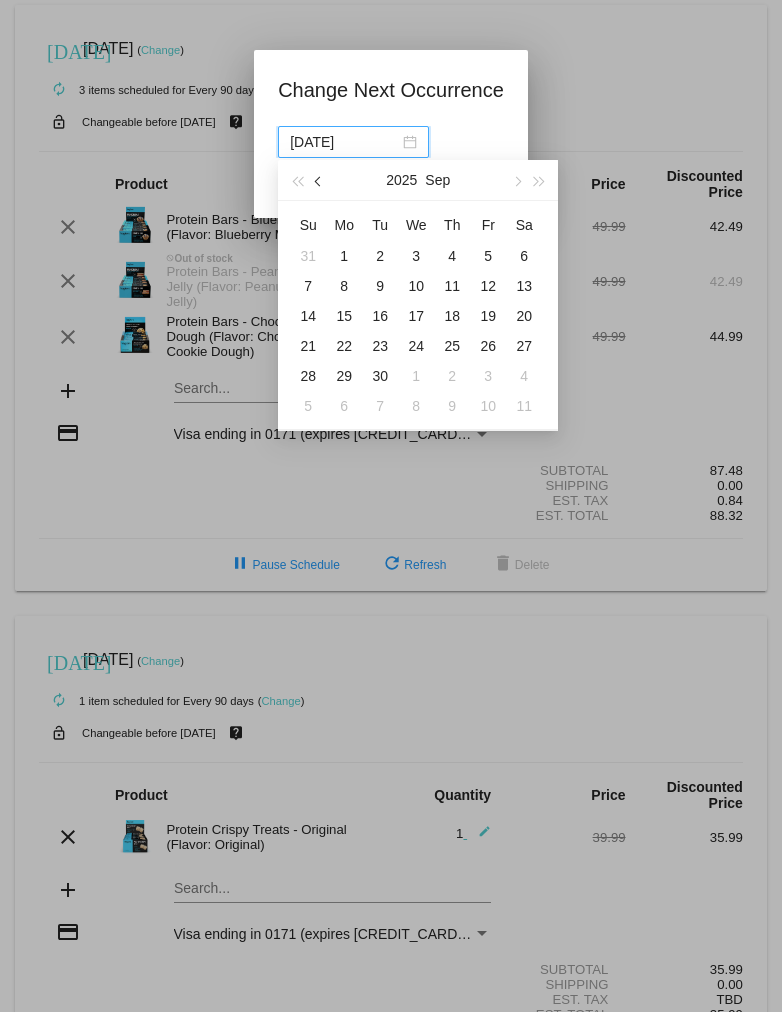 click at bounding box center [320, 182] 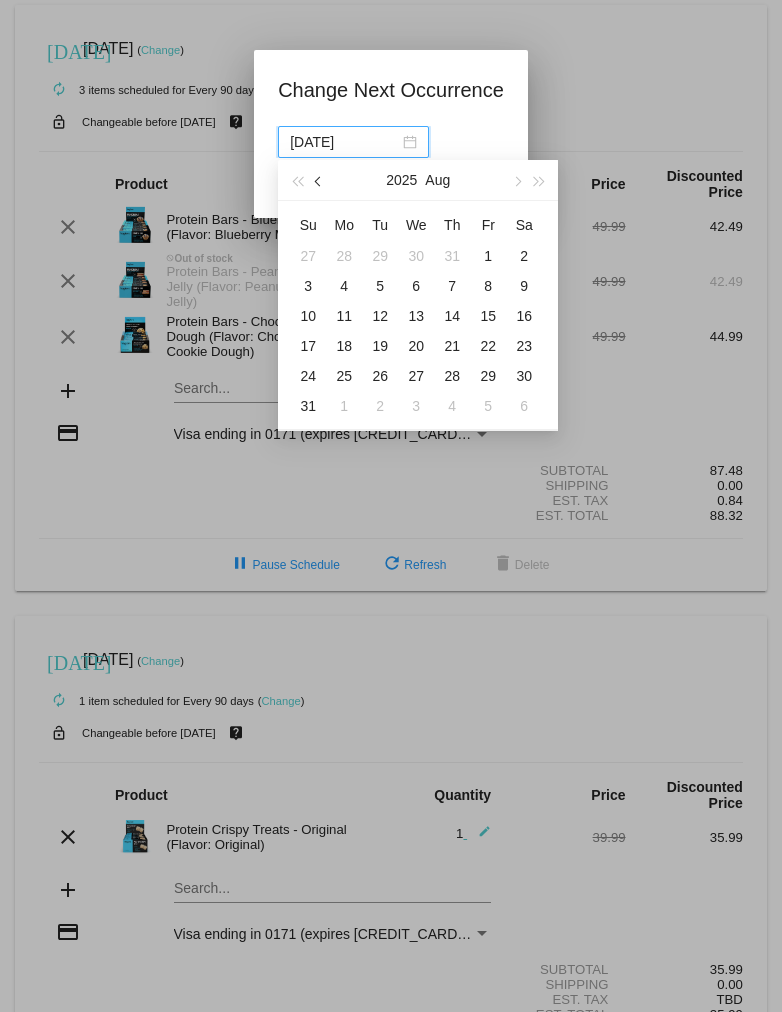 click at bounding box center [320, 182] 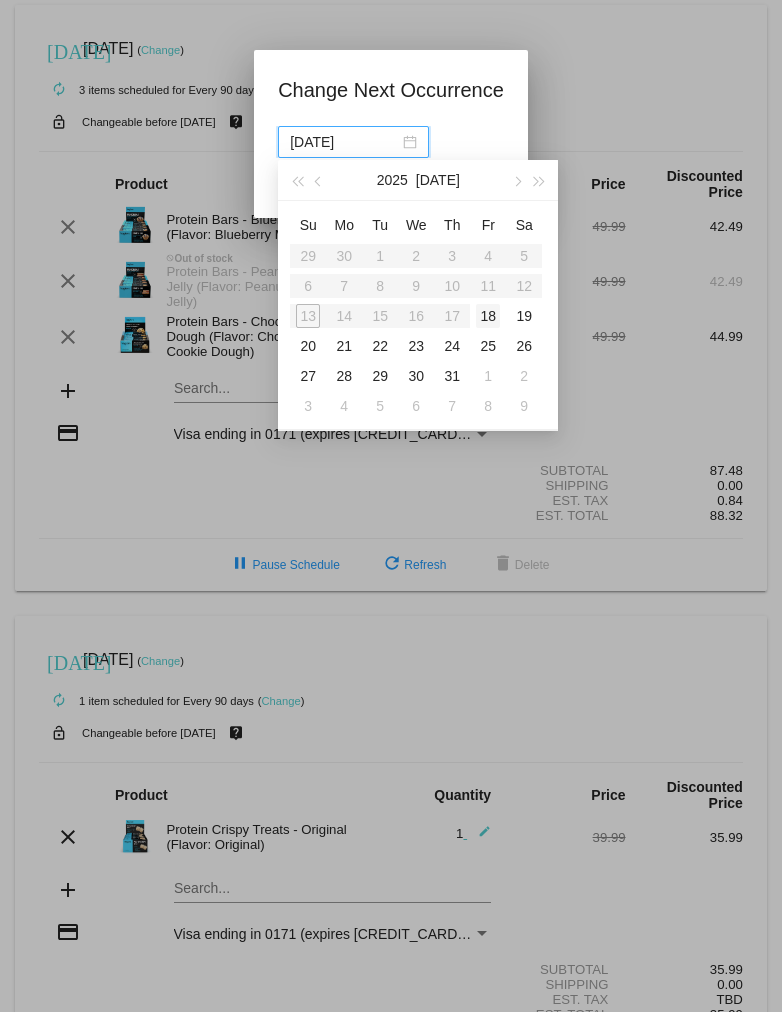 click on "18" at bounding box center [488, 316] 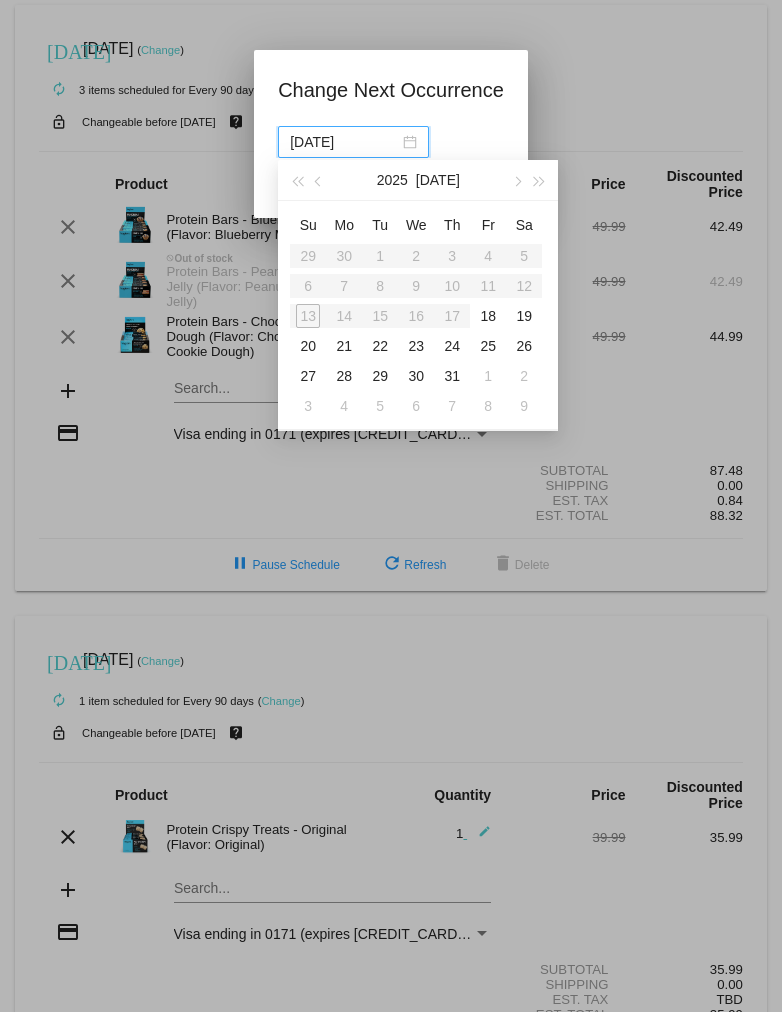 type on "2025-07-18" 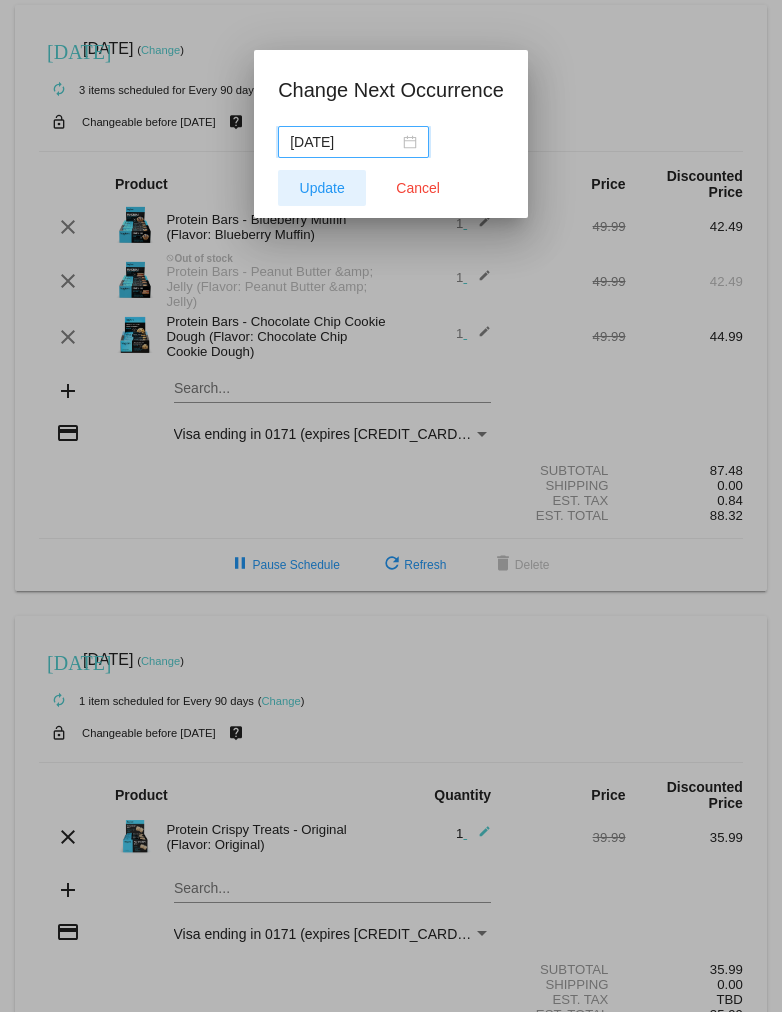 click on "Update" 